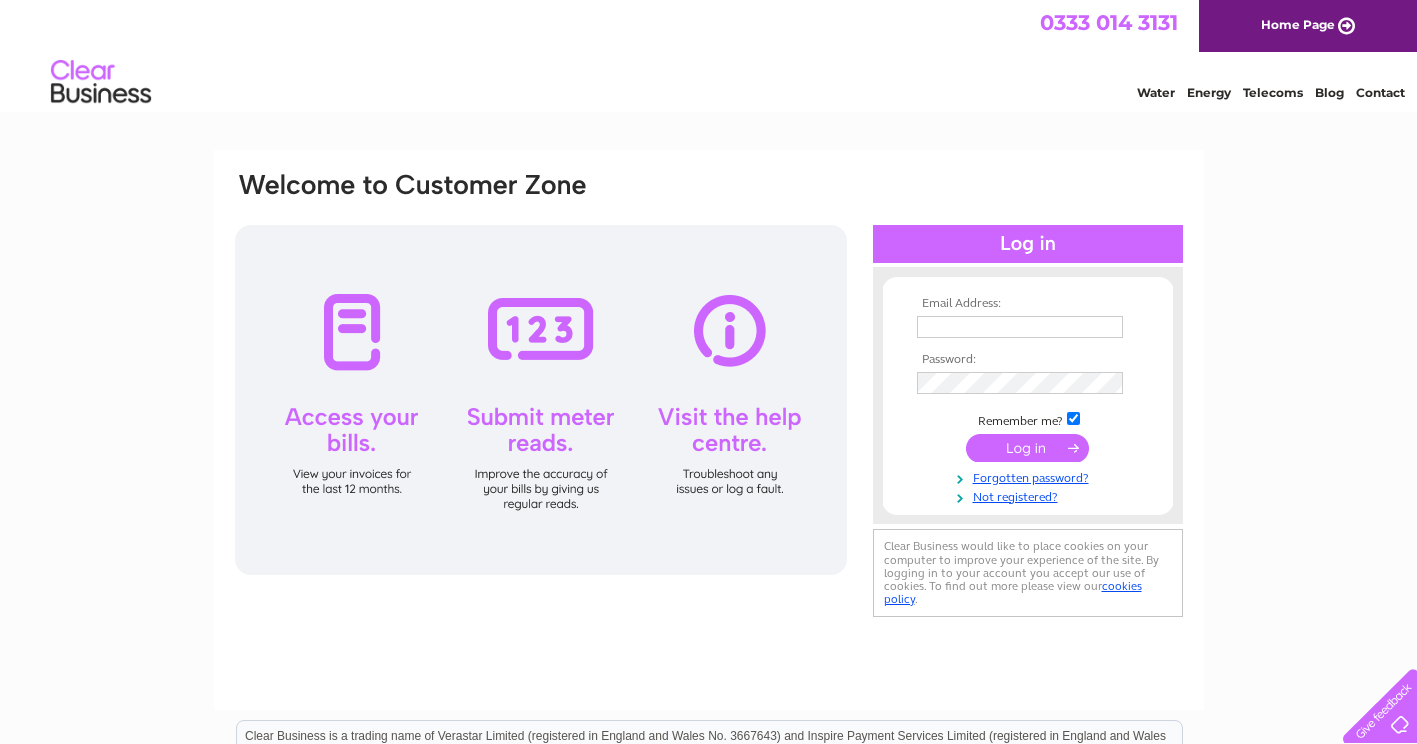 scroll, scrollTop: 0, scrollLeft: 0, axis: both 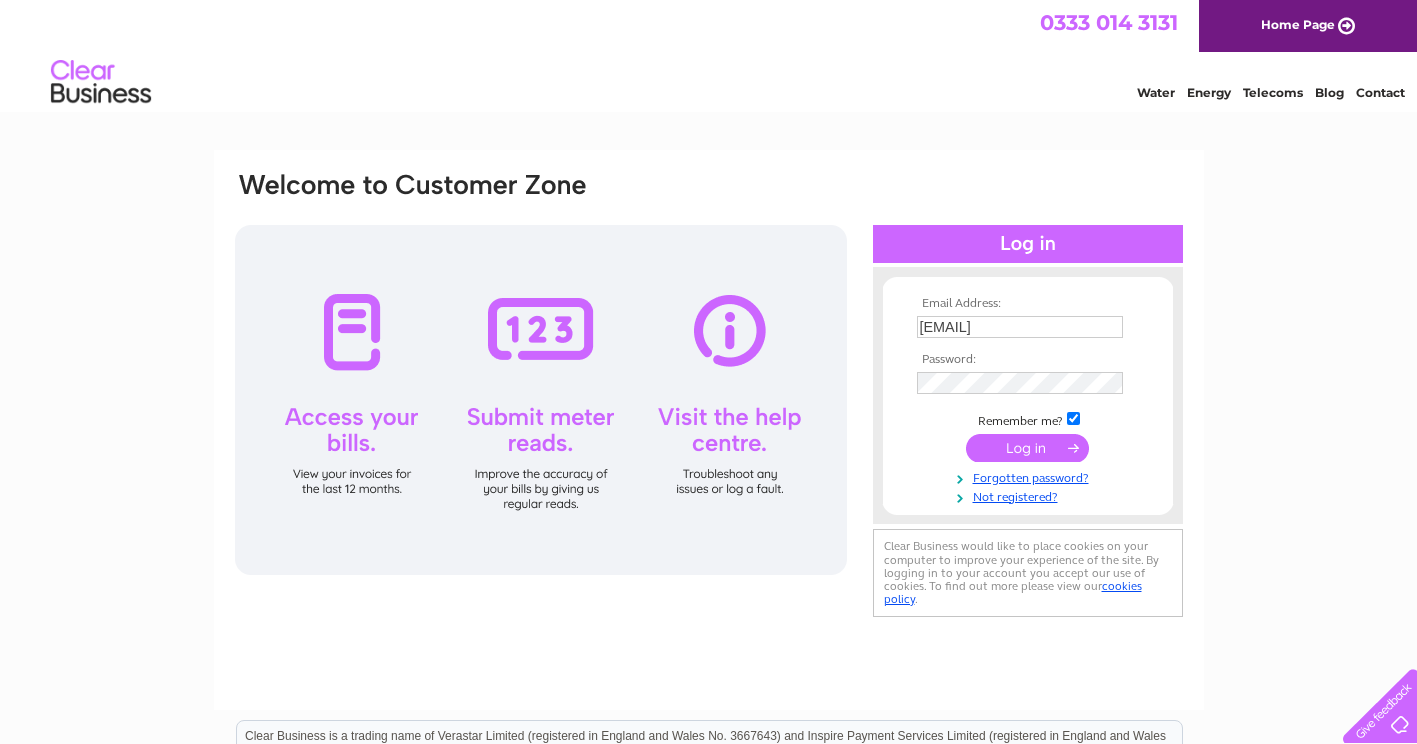 click at bounding box center (1027, 448) 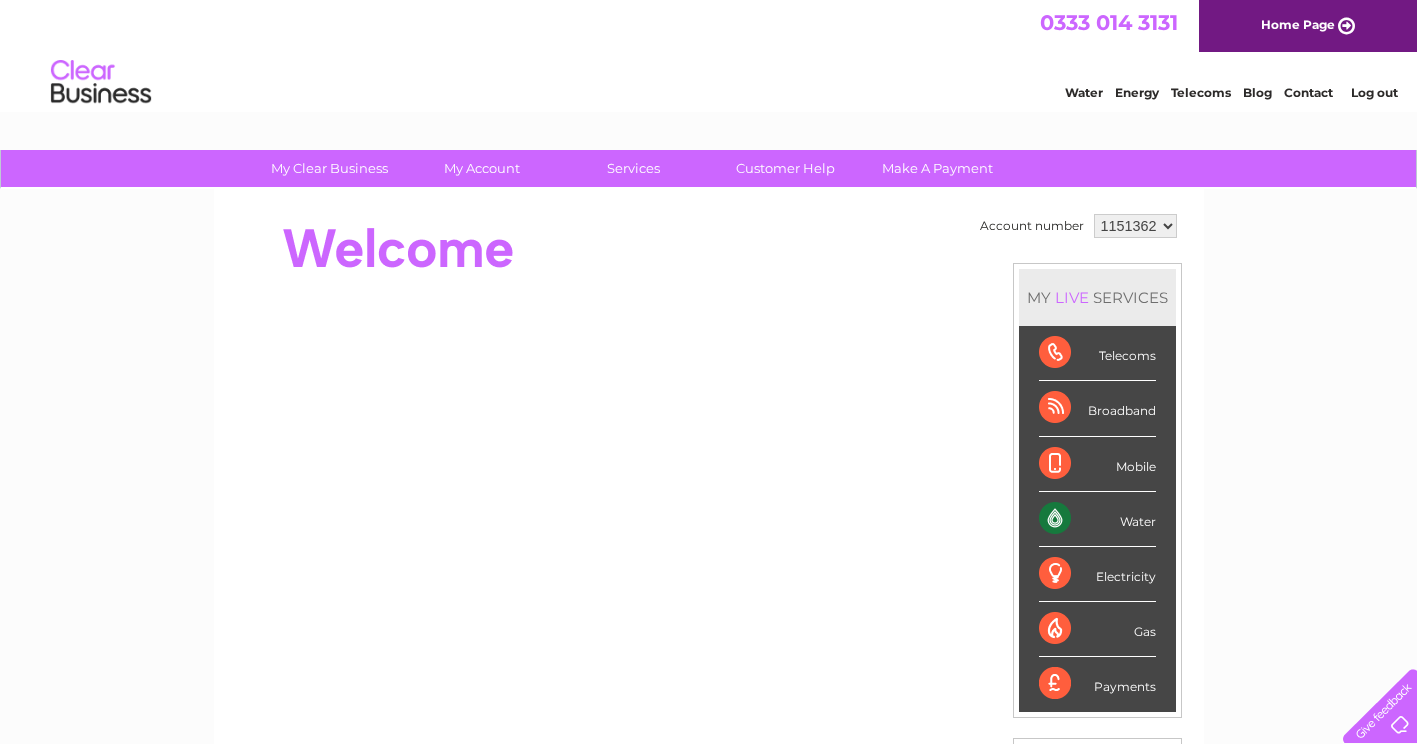 scroll, scrollTop: 0, scrollLeft: 0, axis: both 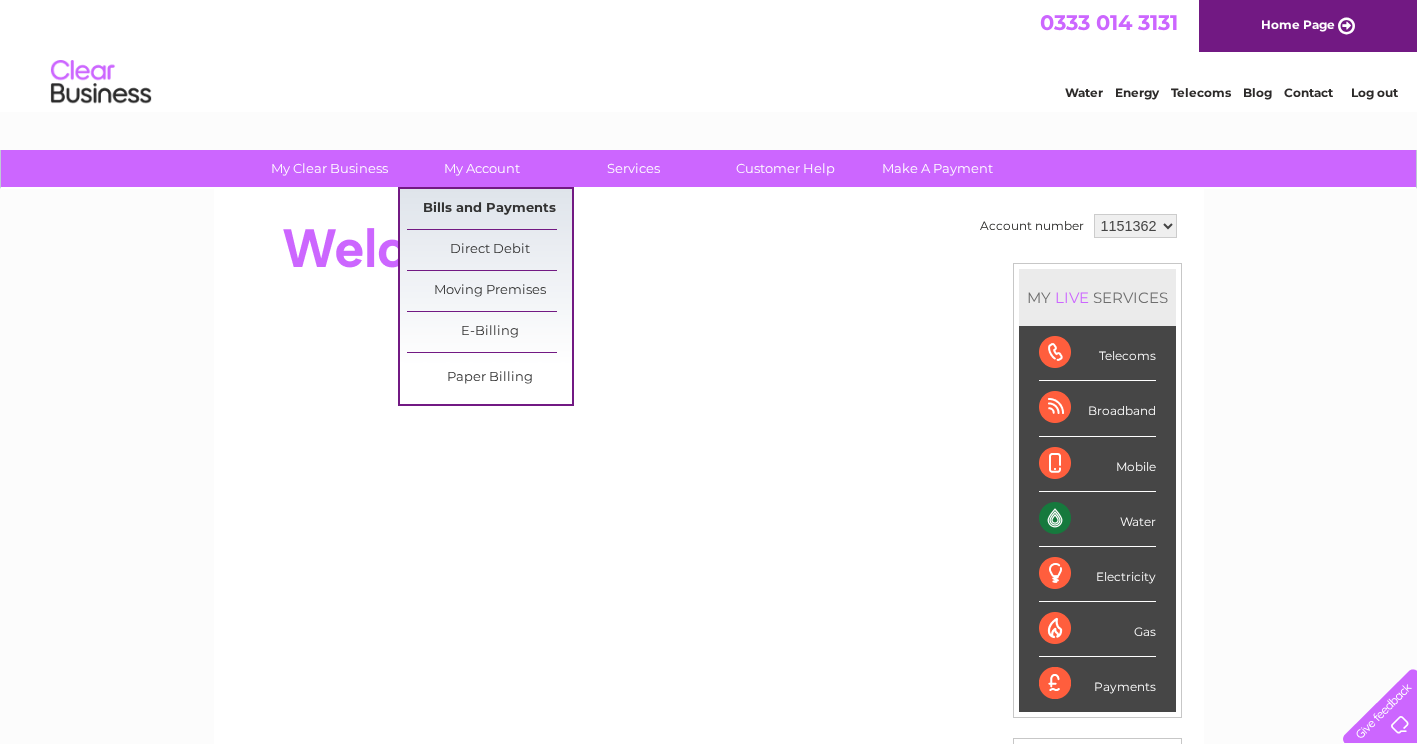 click on "Bills and Payments" at bounding box center [489, 209] 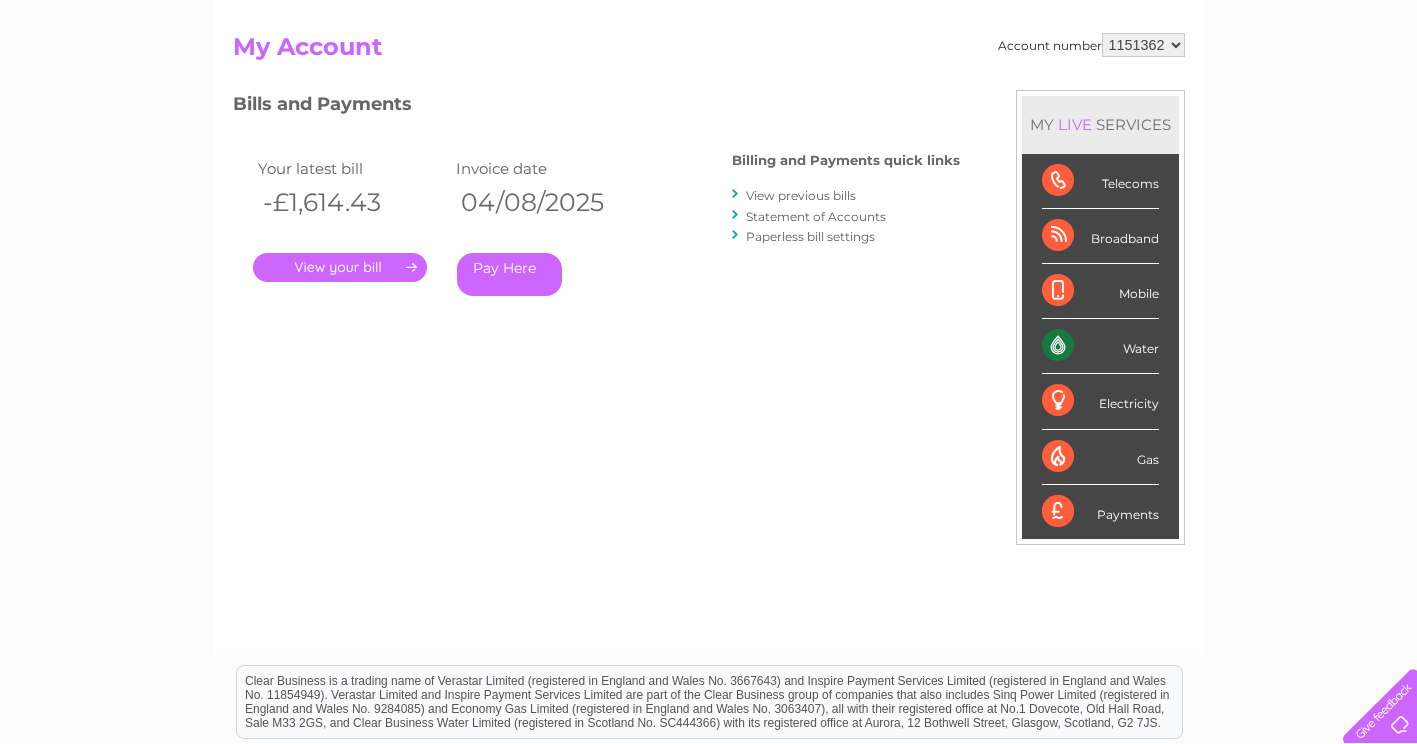 scroll, scrollTop: 200, scrollLeft: 0, axis: vertical 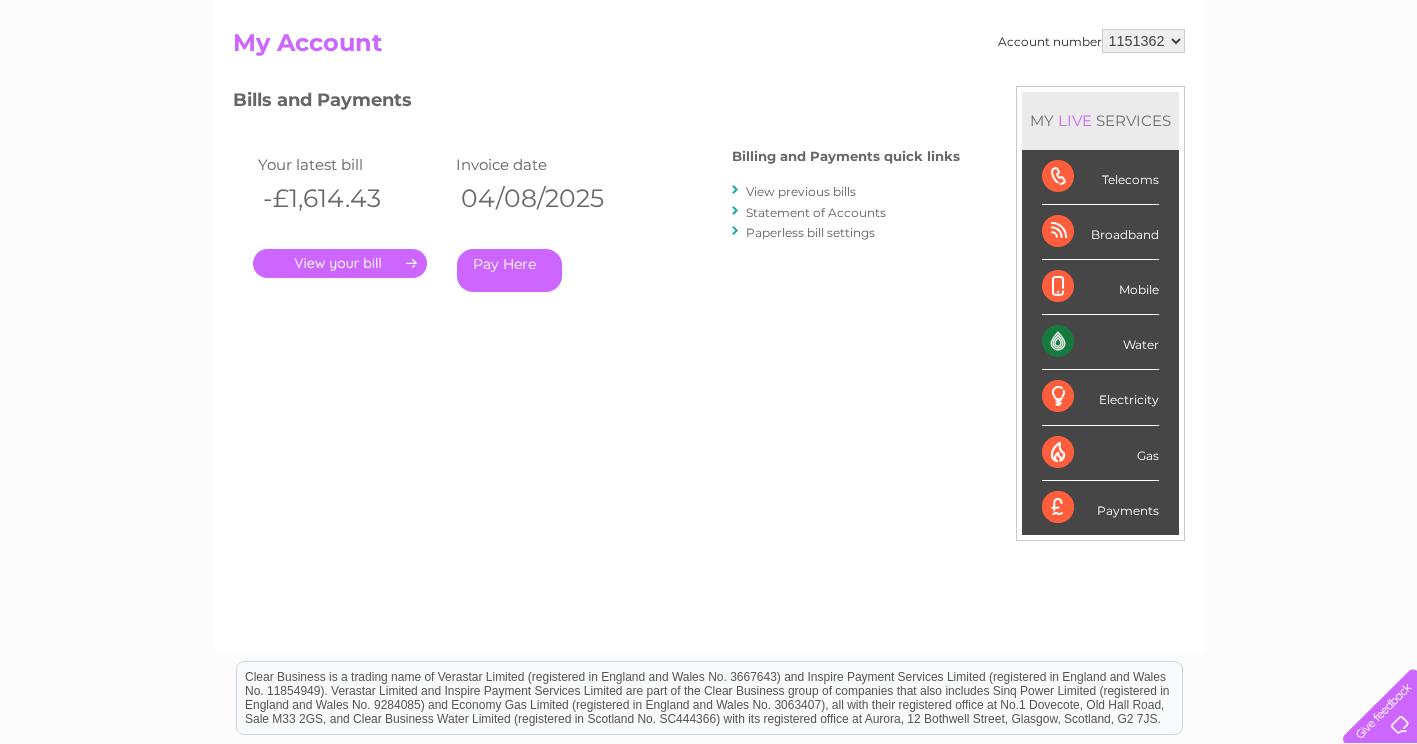 click on "." at bounding box center (340, 263) 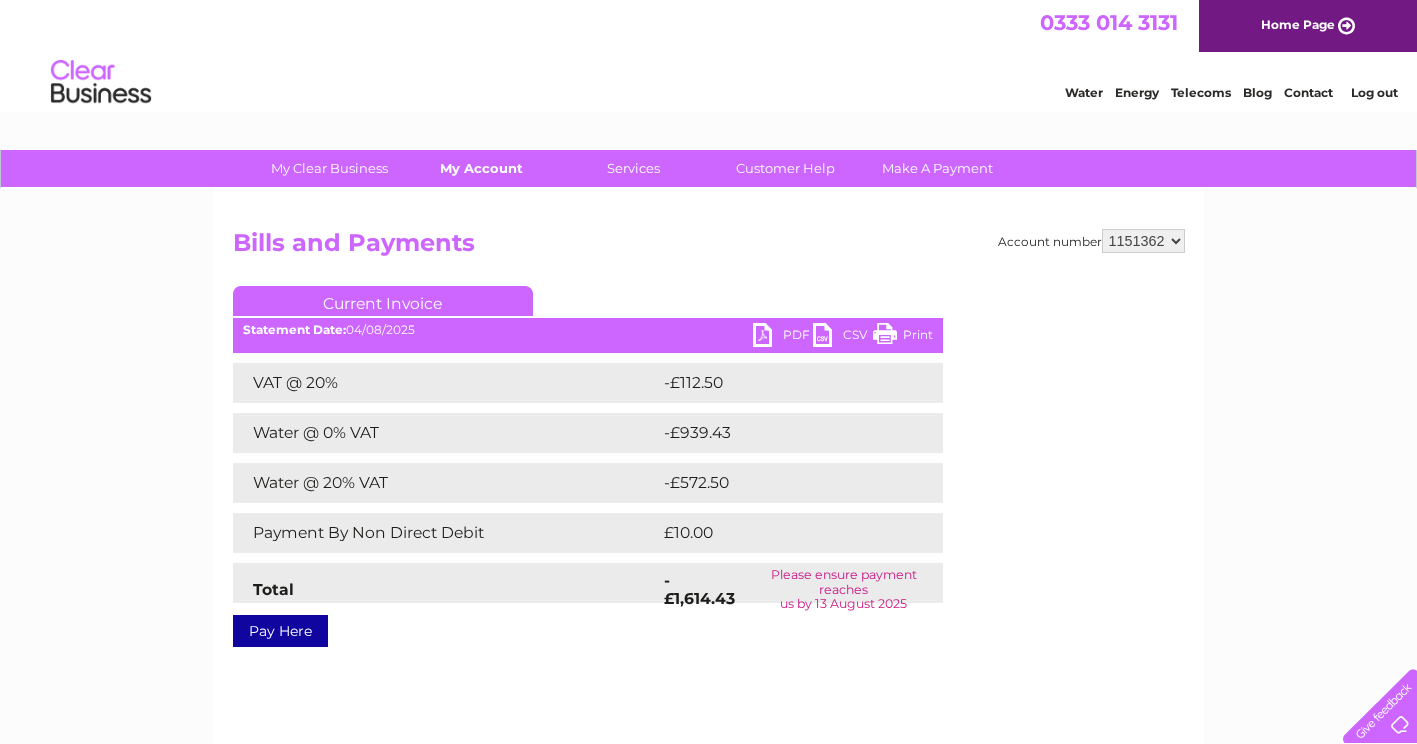 scroll, scrollTop: 0, scrollLeft: 0, axis: both 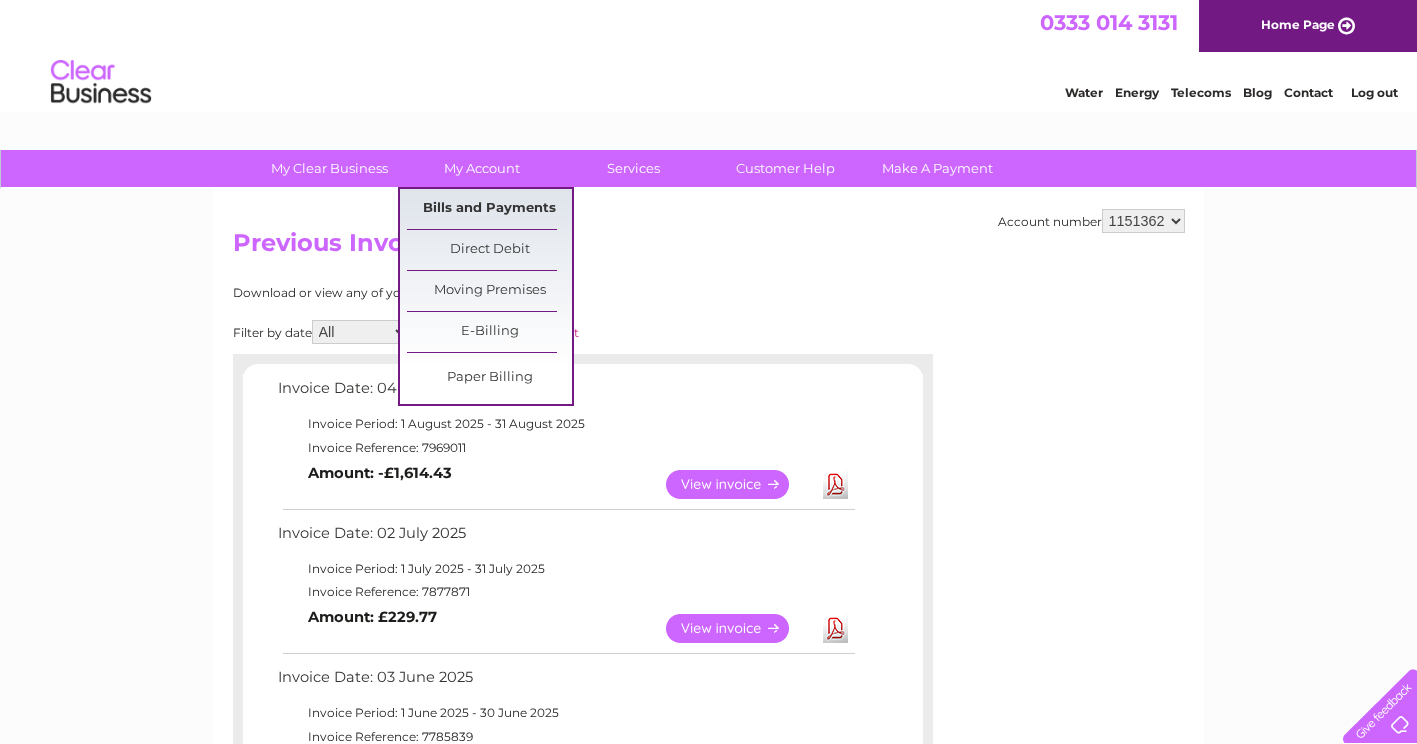 click on "Bills and Payments" at bounding box center [489, 209] 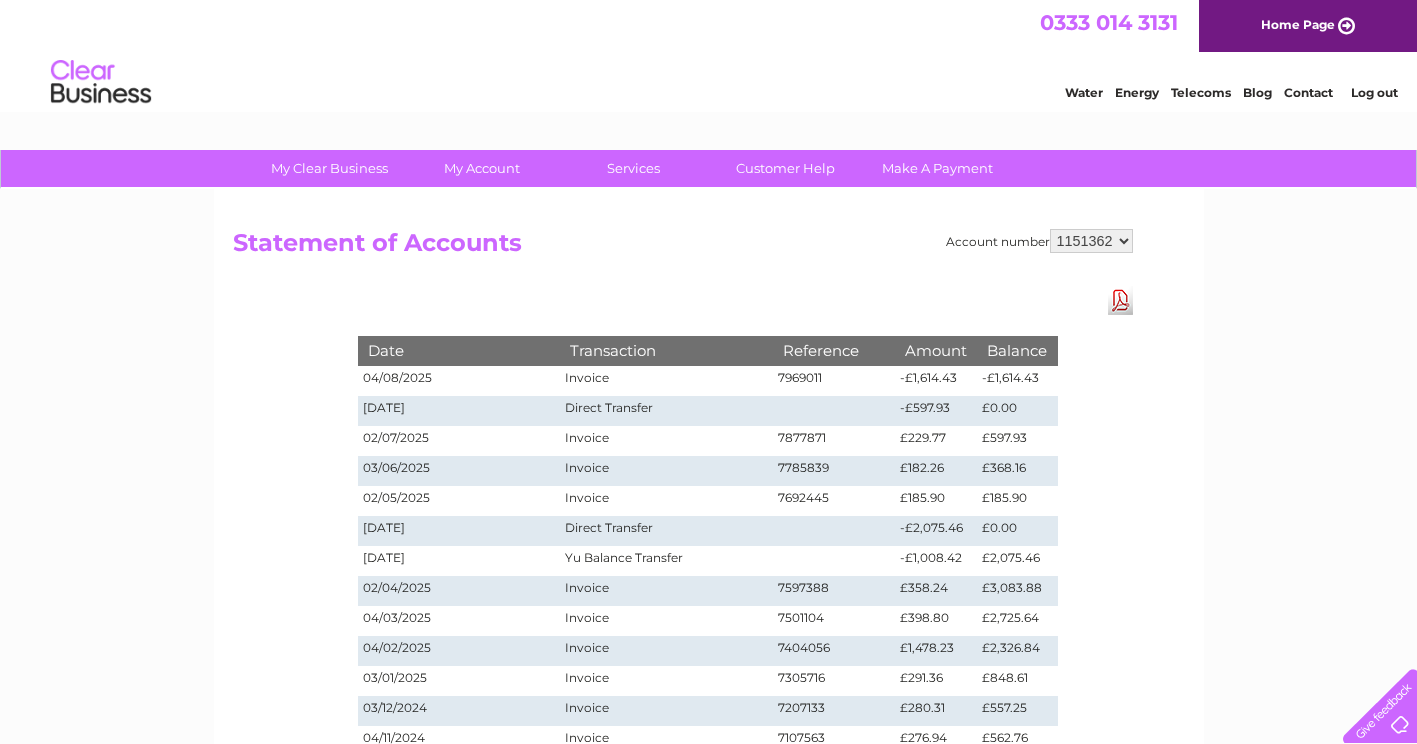 scroll, scrollTop: 0, scrollLeft: 0, axis: both 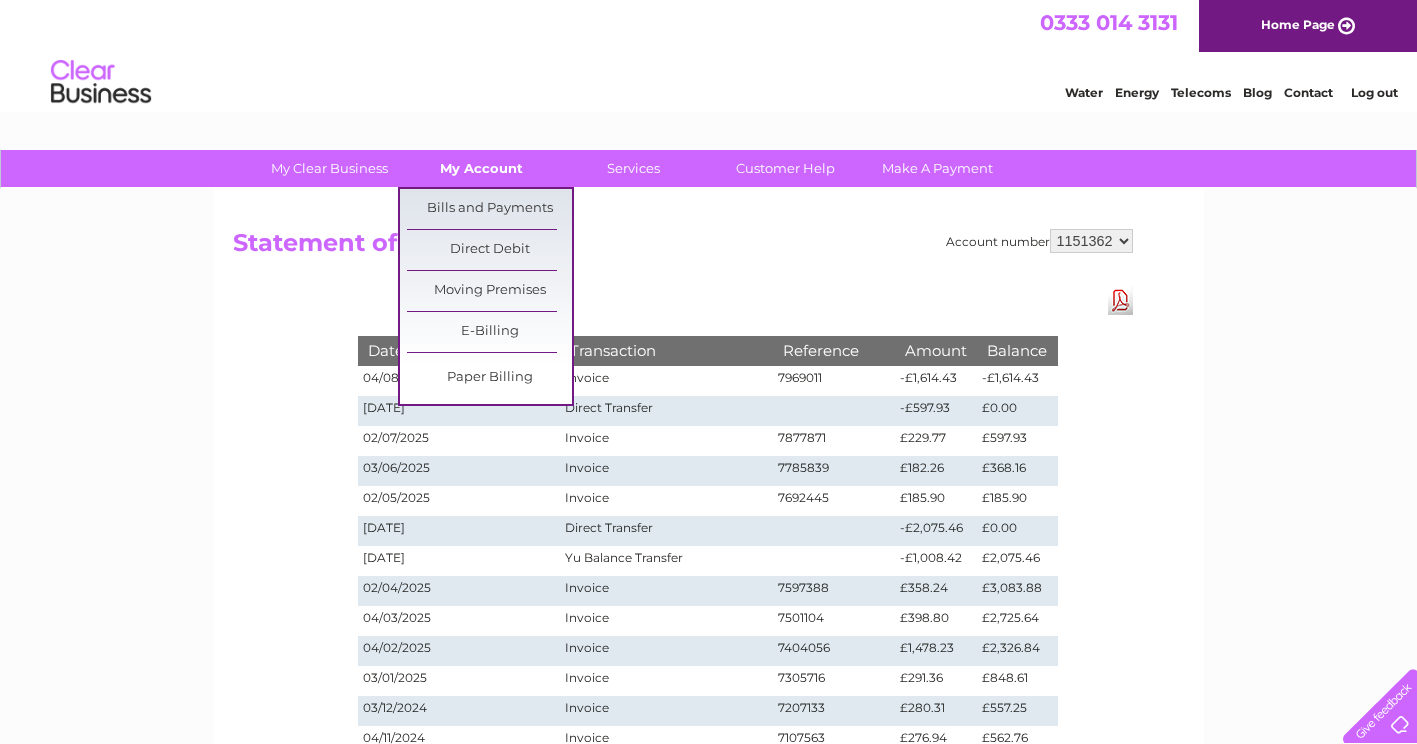 click on "My Account" at bounding box center (481, 168) 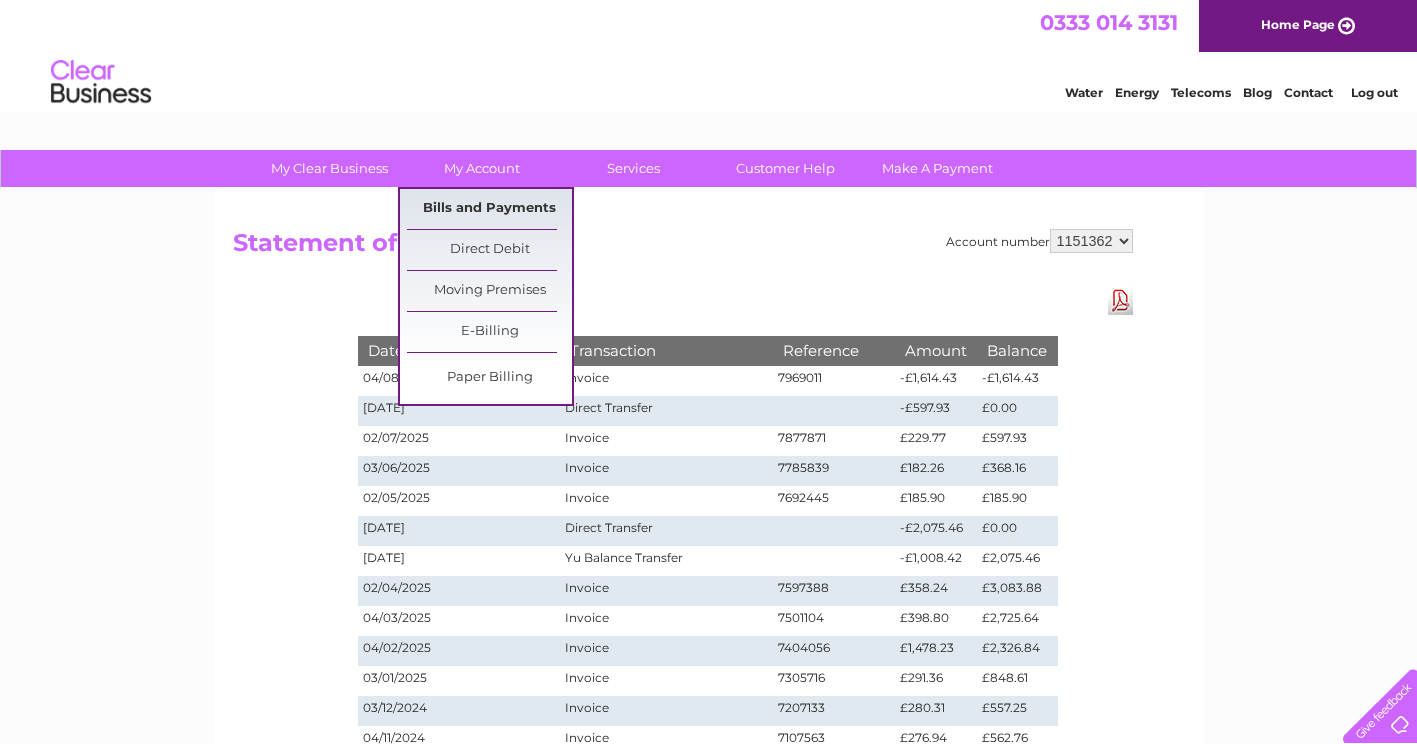 click on "Bills and Payments" at bounding box center (489, 209) 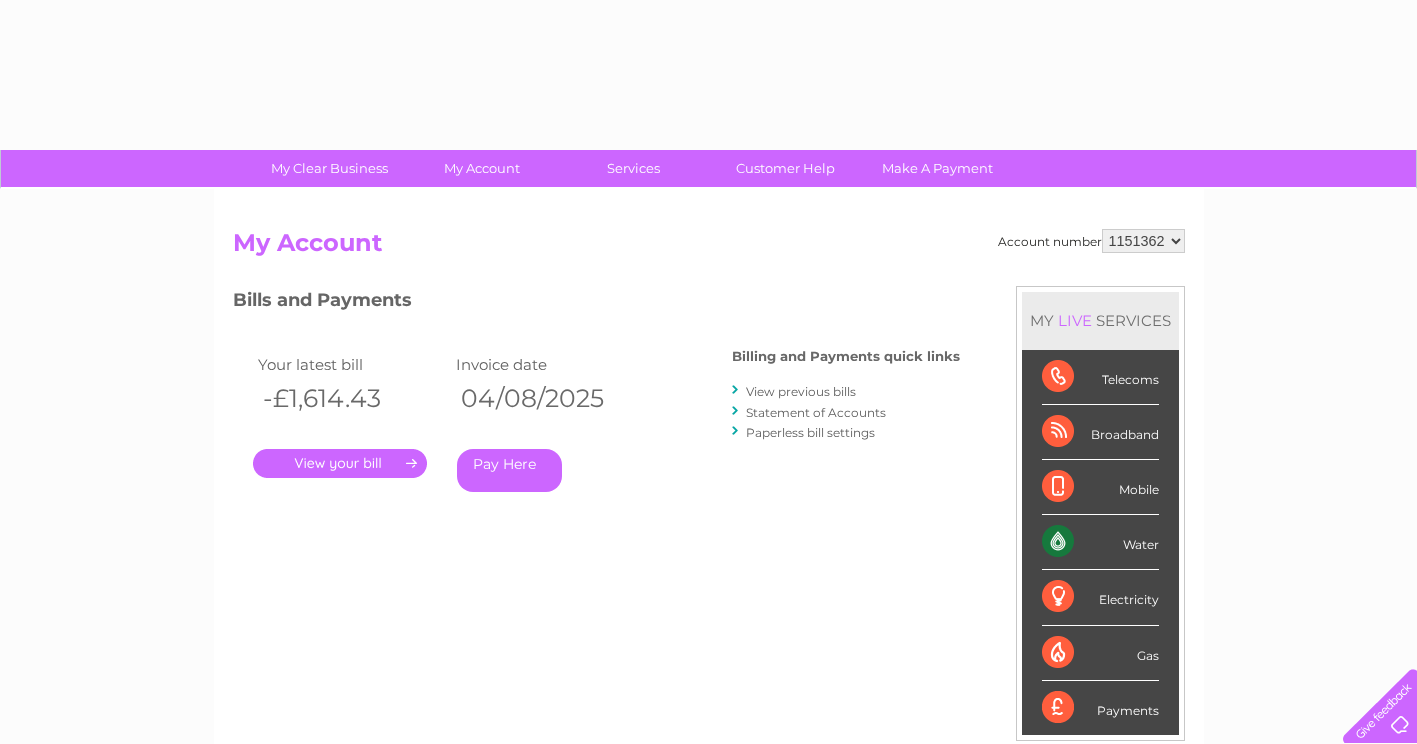scroll, scrollTop: 0, scrollLeft: 0, axis: both 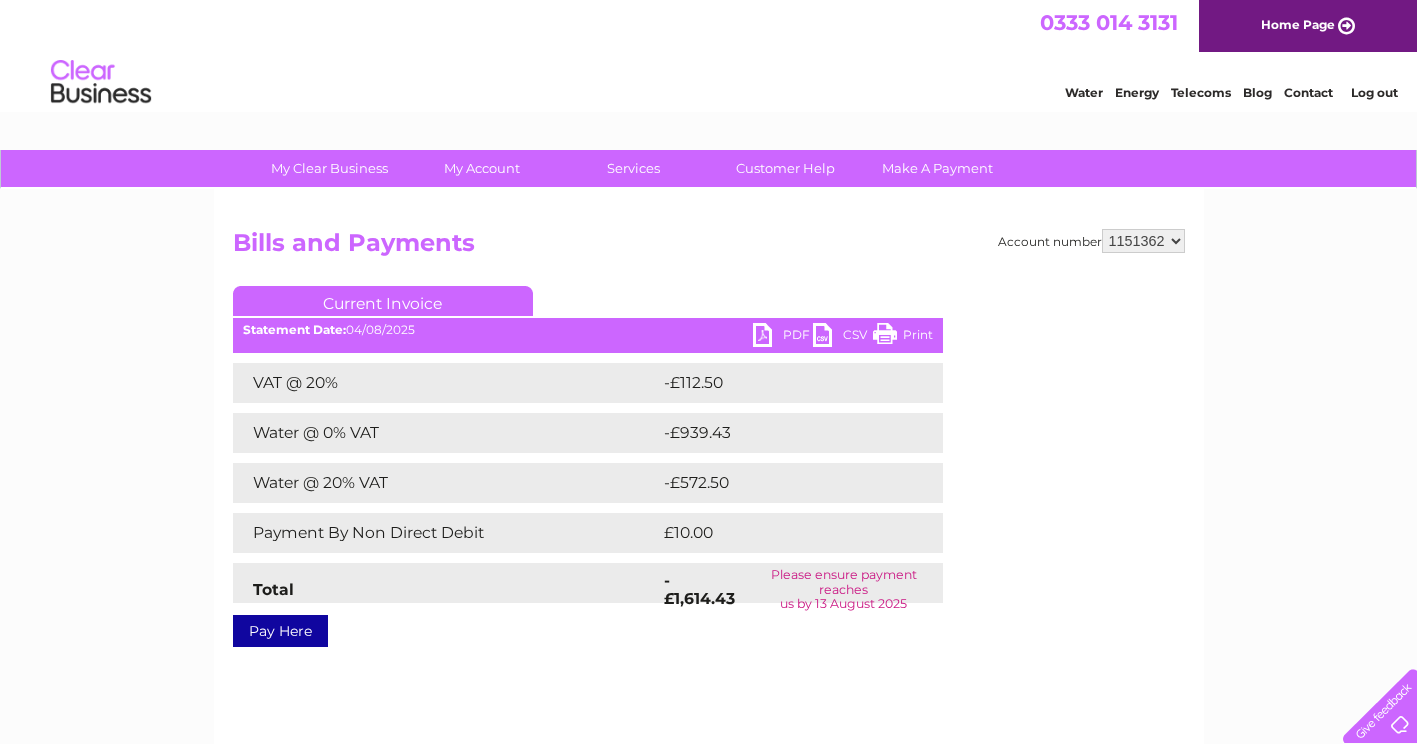 click on "PDF" at bounding box center [783, 337] 